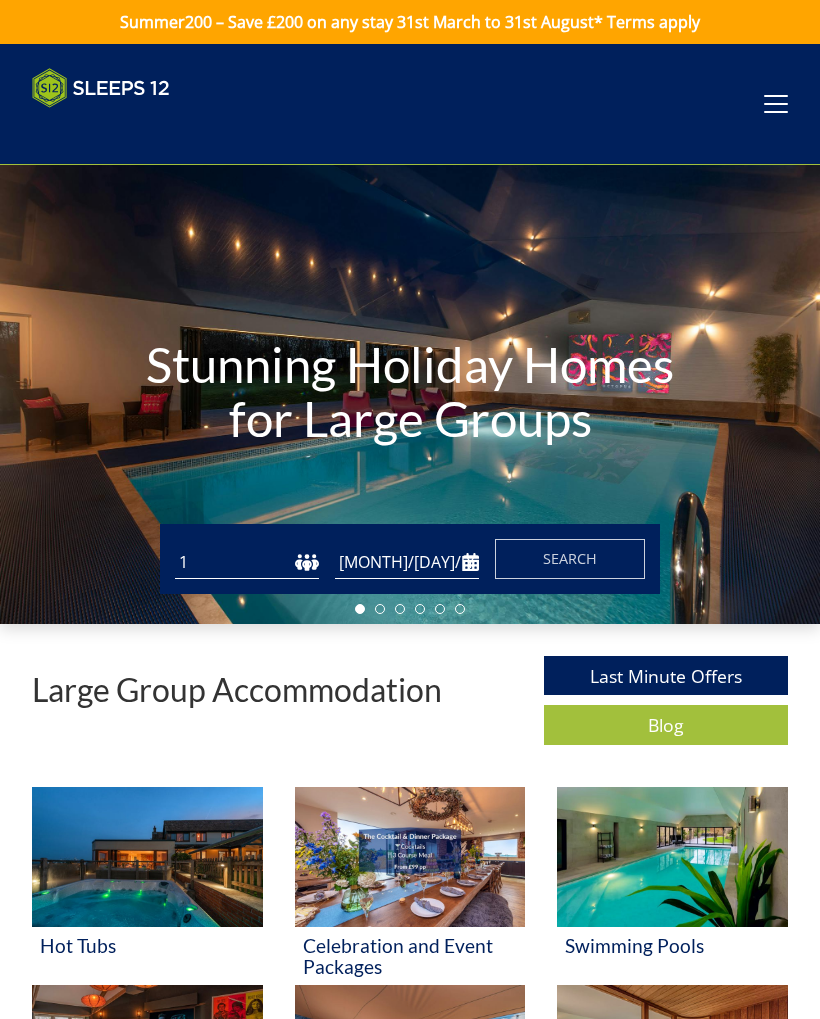 scroll, scrollTop: 0, scrollLeft: 0, axis: both 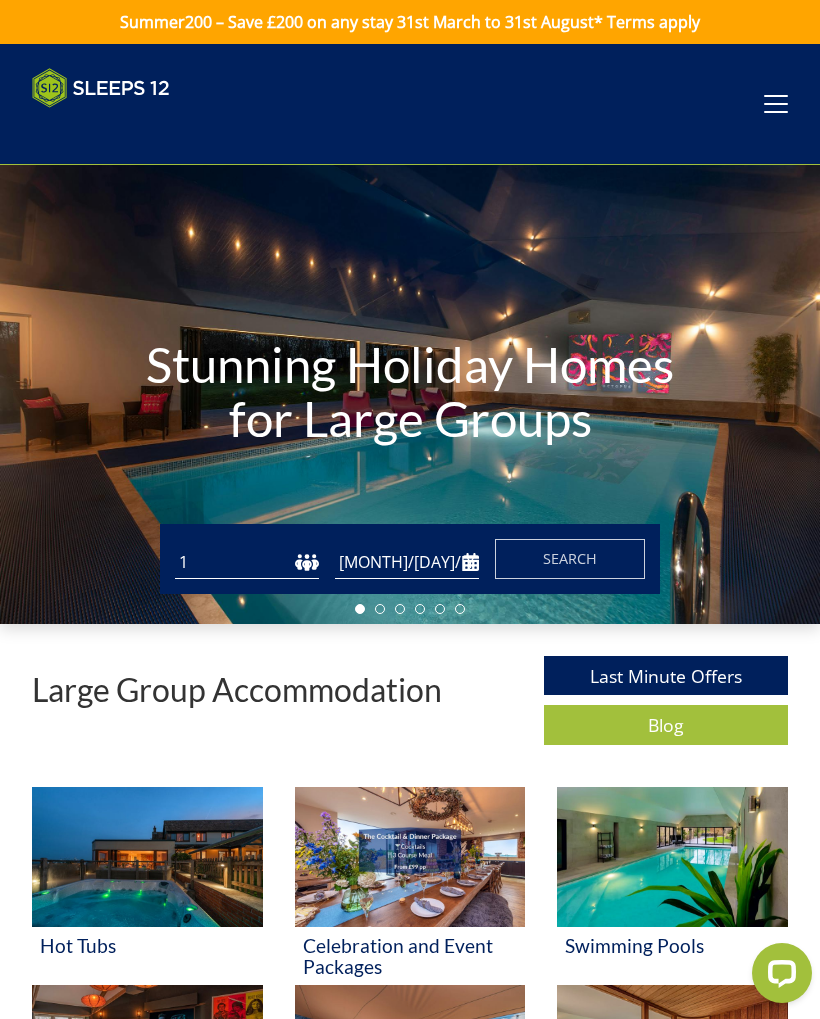 select on "11" 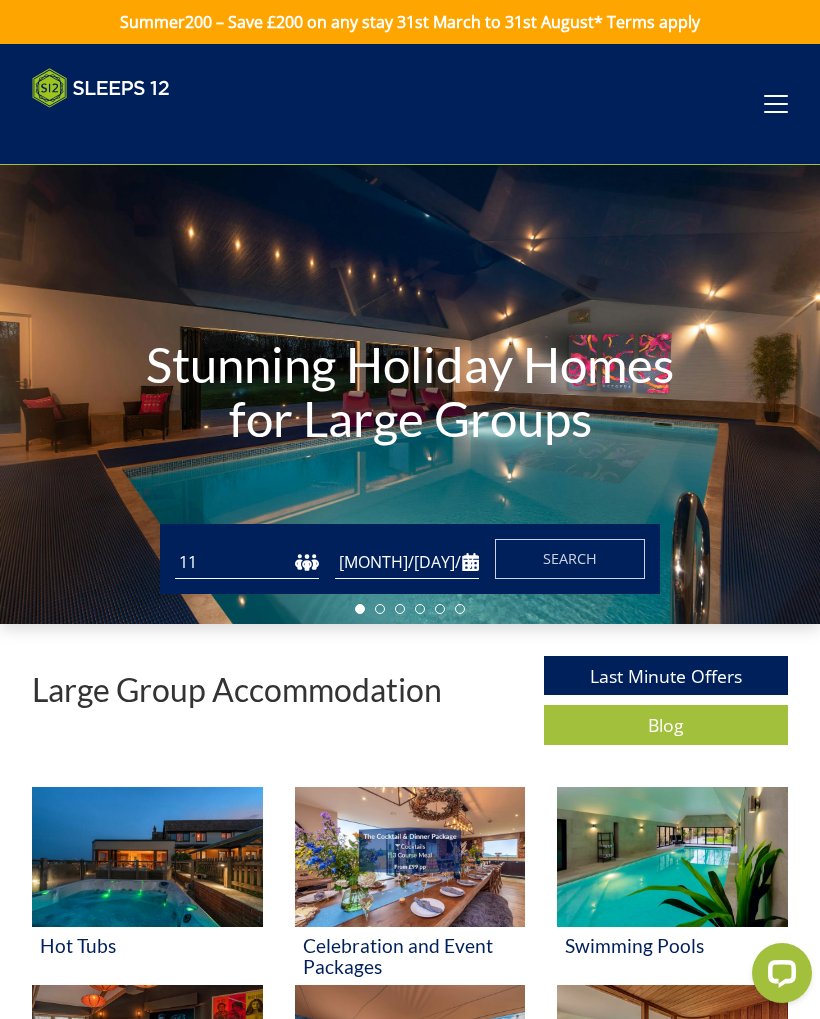 click on "[MONTH]/[DAY]/[YEAR]" at bounding box center (407, 562) 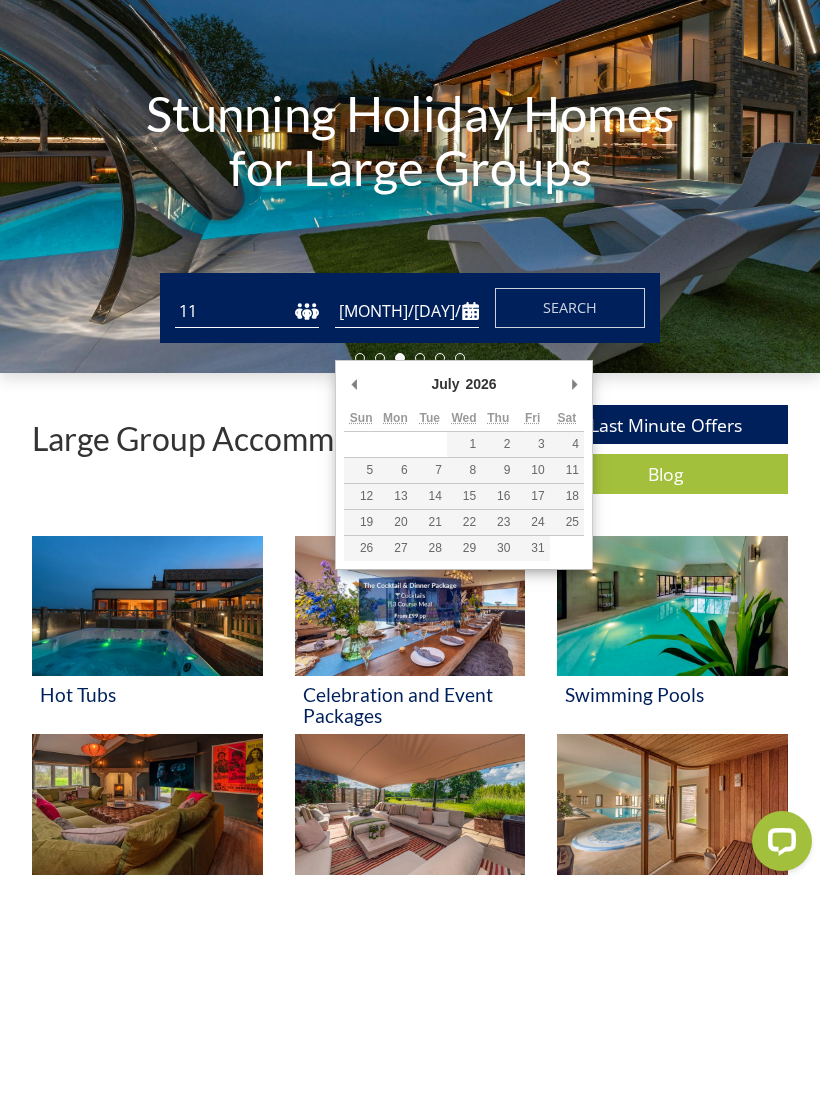 type on "31/07/2026" 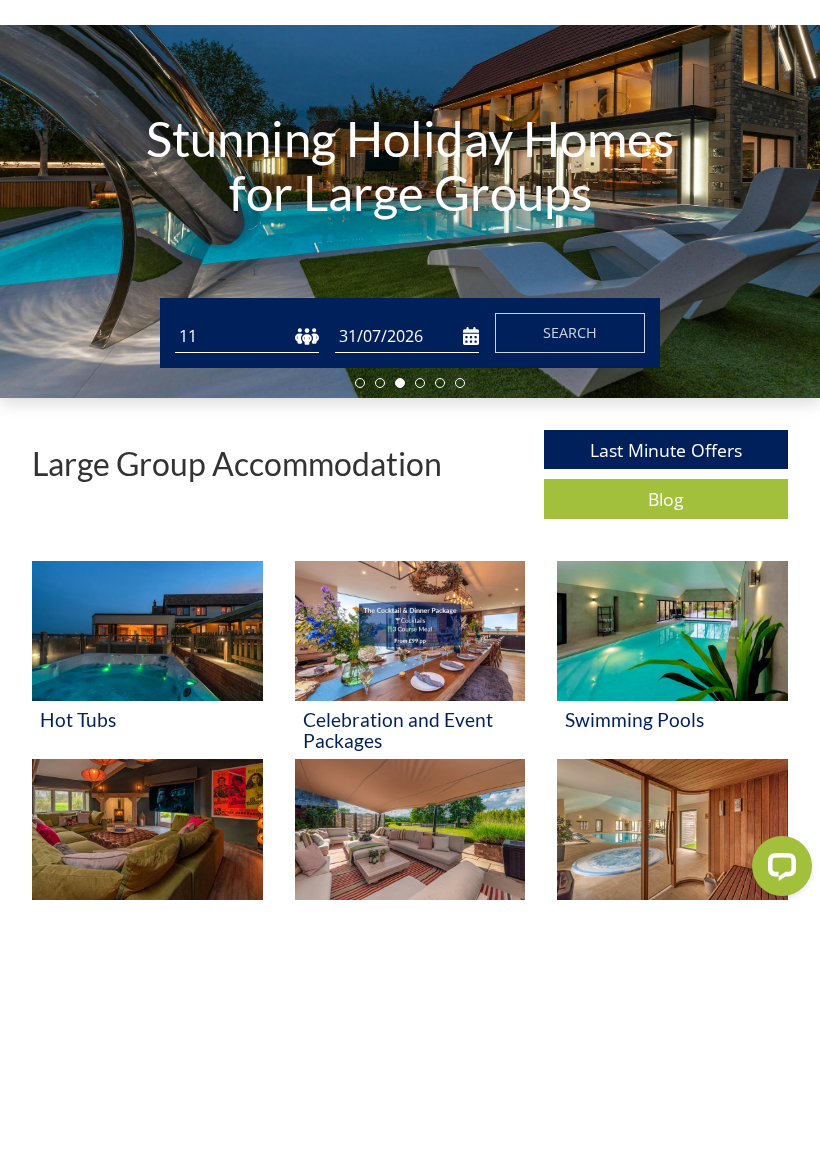 scroll, scrollTop: 219, scrollLeft: 0, axis: vertical 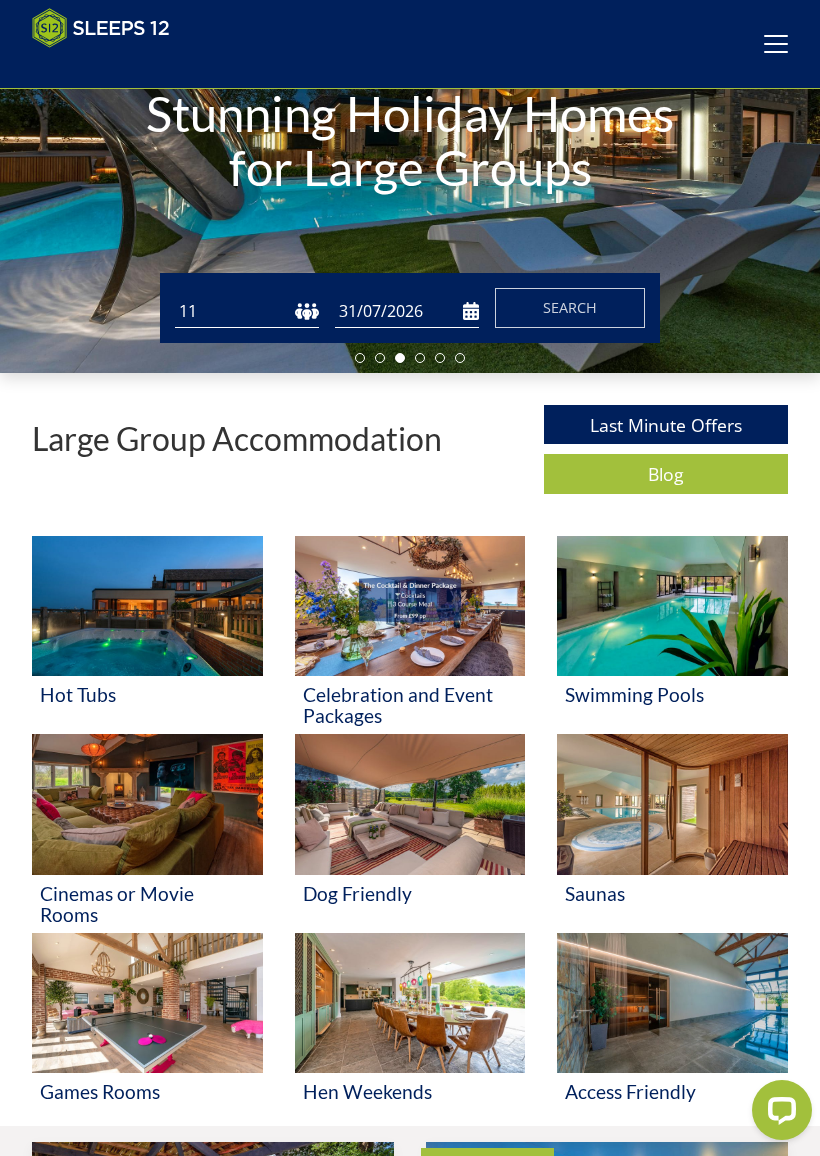 click on "Search" at bounding box center [570, 307] 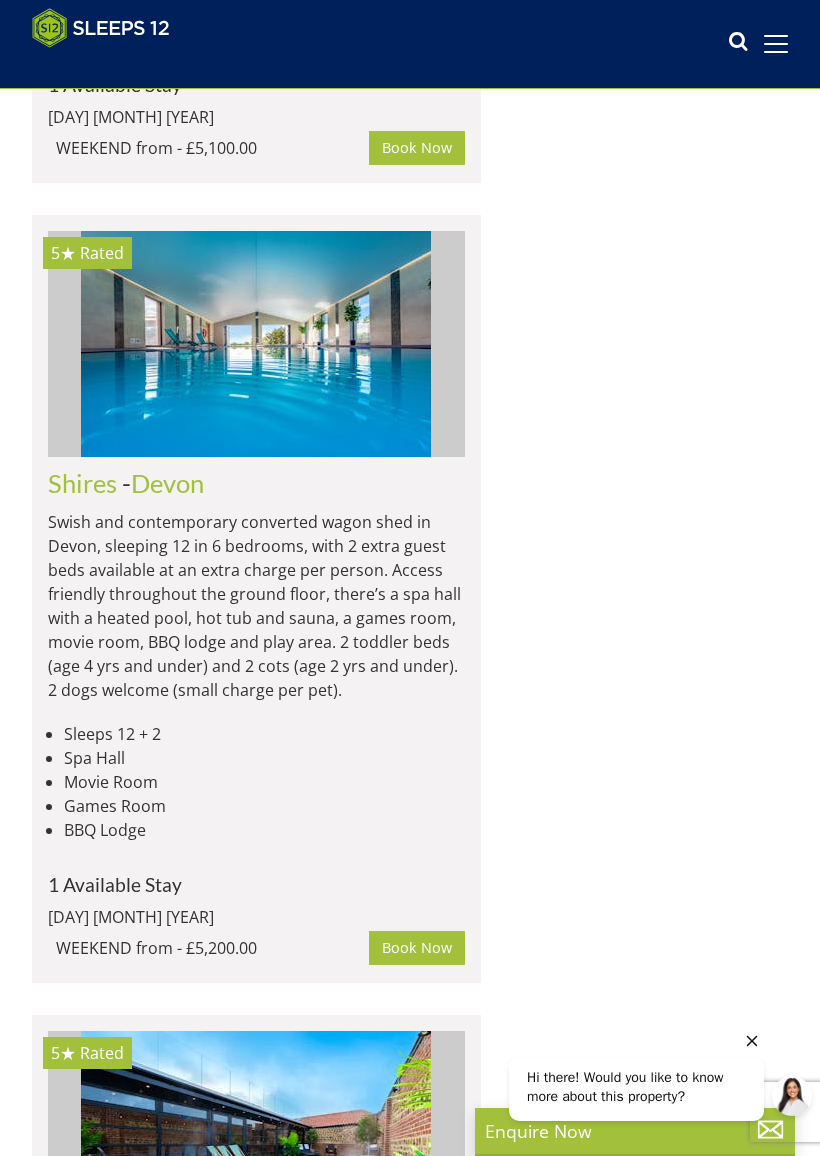 scroll, scrollTop: 5547, scrollLeft: 0, axis: vertical 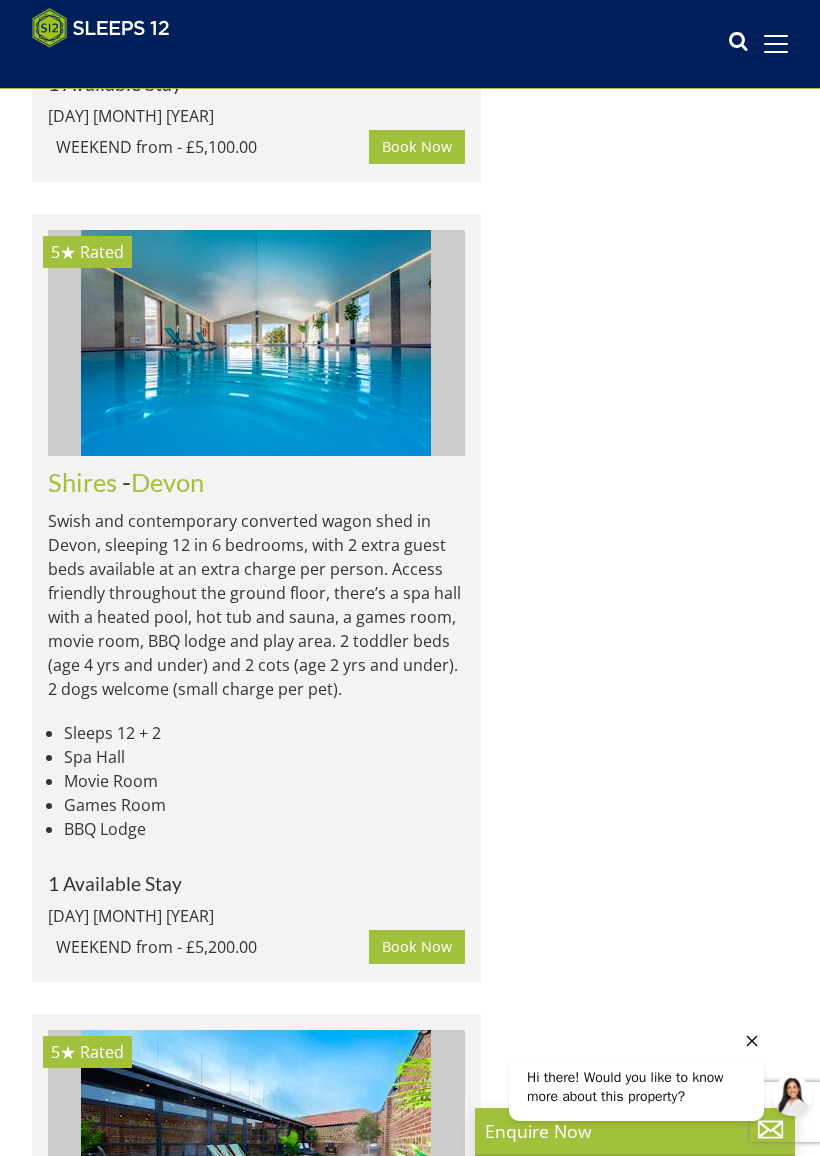 click on "Withymans" at bounding box center (112, -1397) 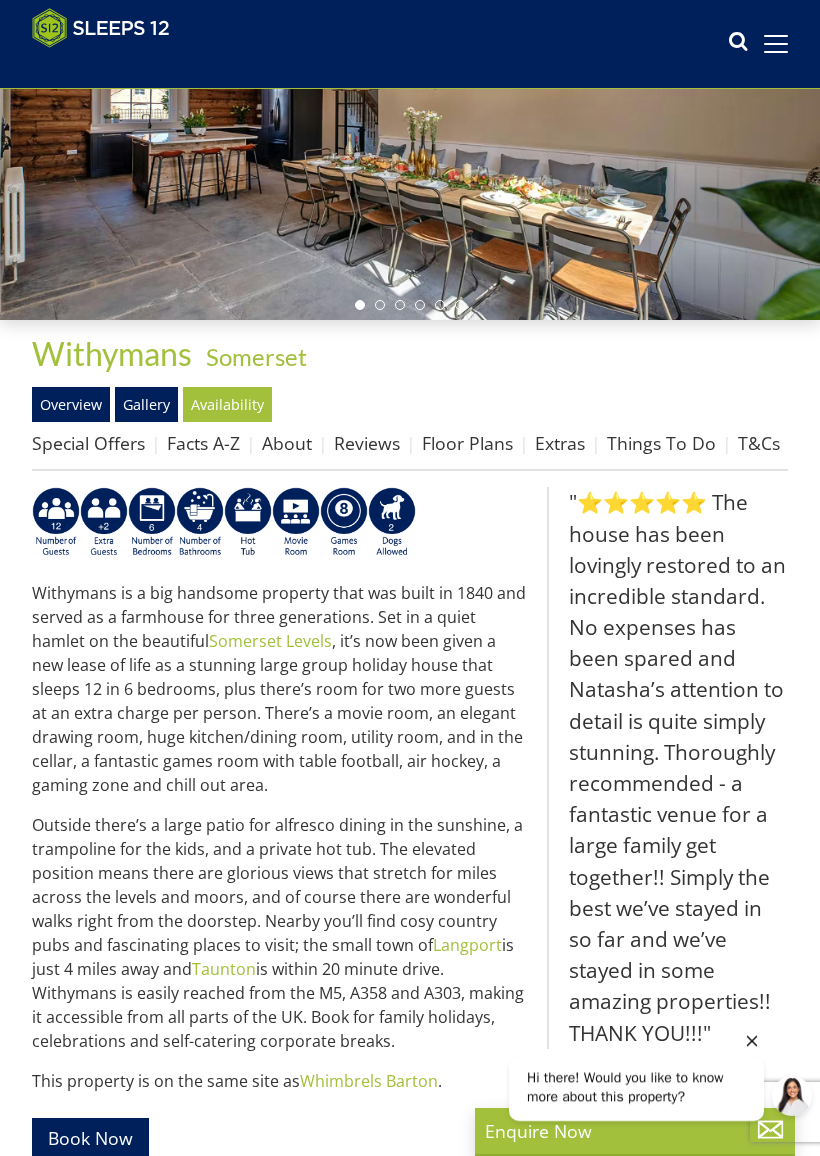 scroll, scrollTop: 285, scrollLeft: 0, axis: vertical 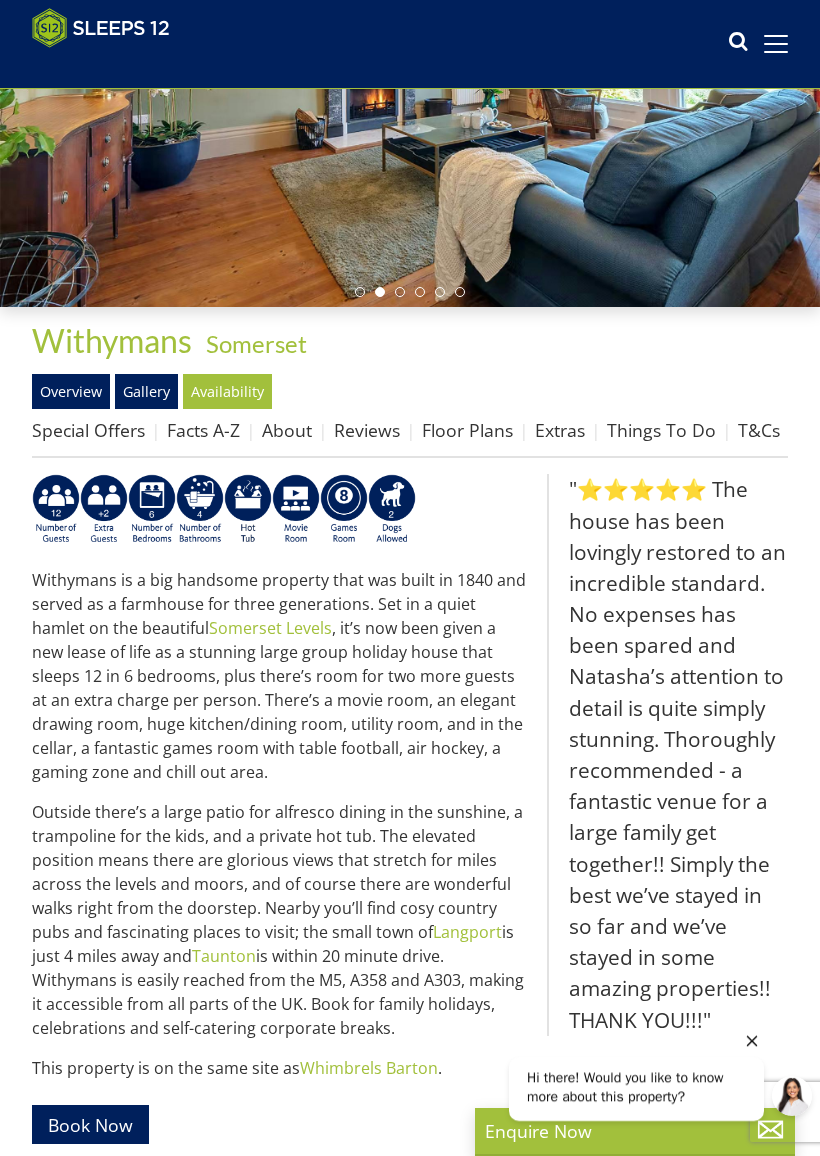 click on "Reviews" at bounding box center (367, 430) 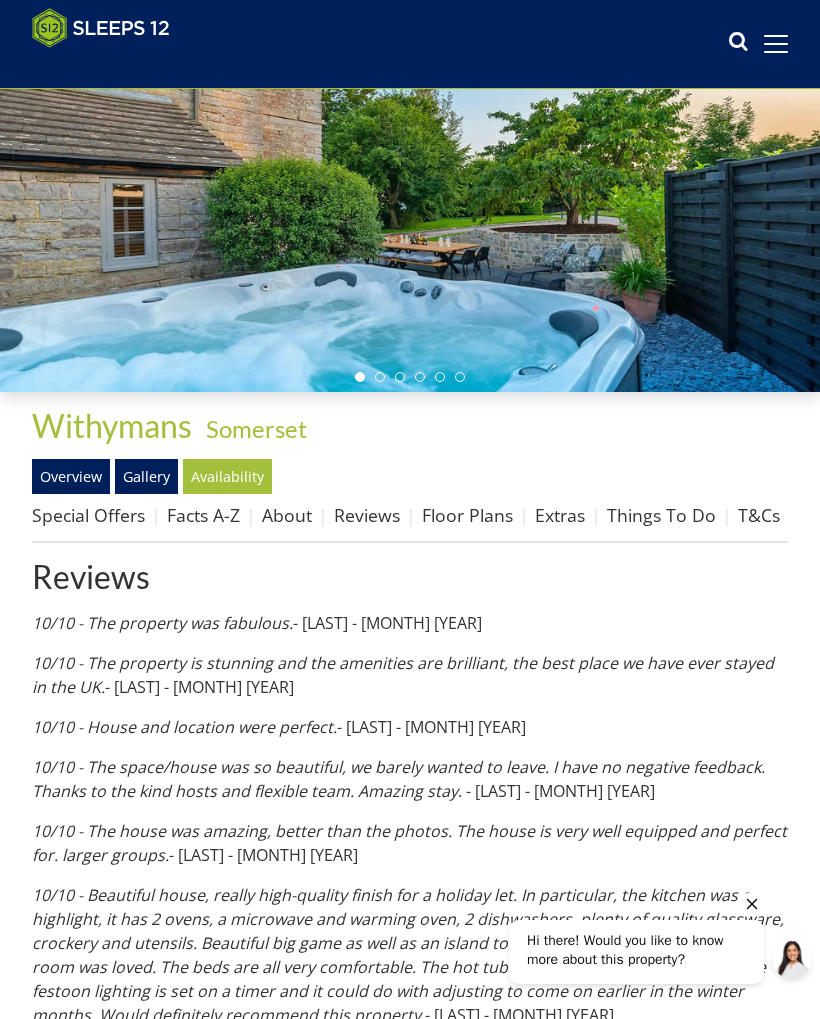 scroll, scrollTop: 199, scrollLeft: 0, axis: vertical 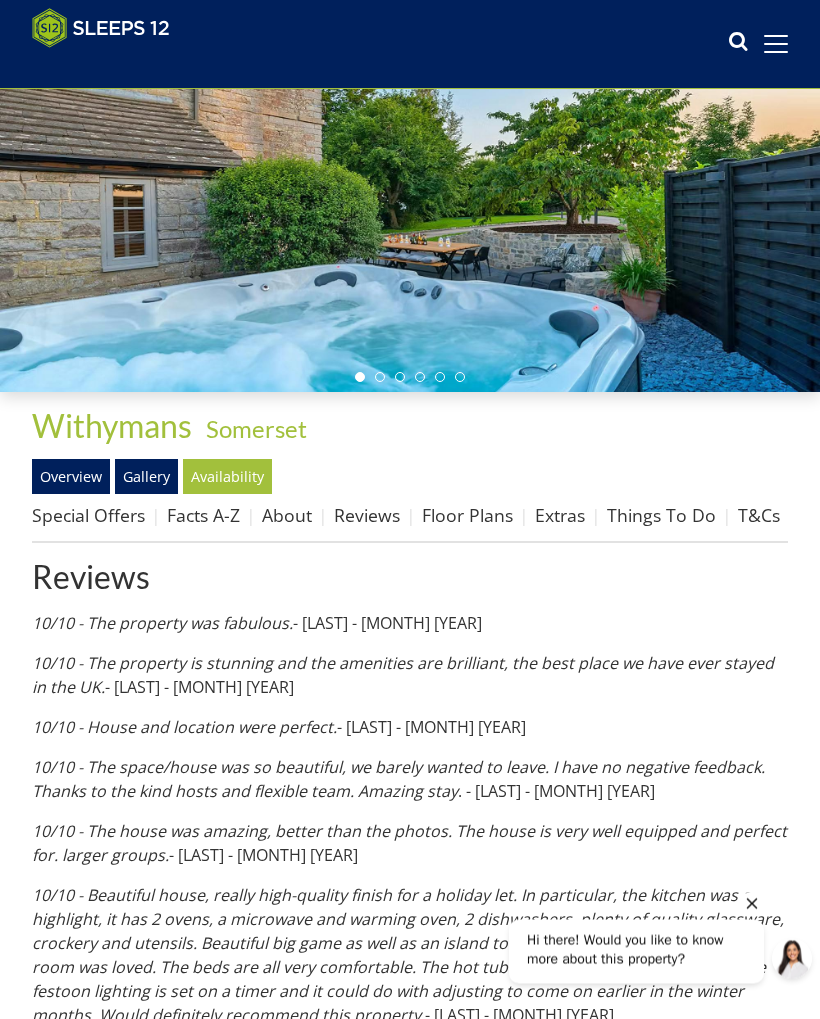 click on "Facts A-Z" at bounding box center (203, 516) 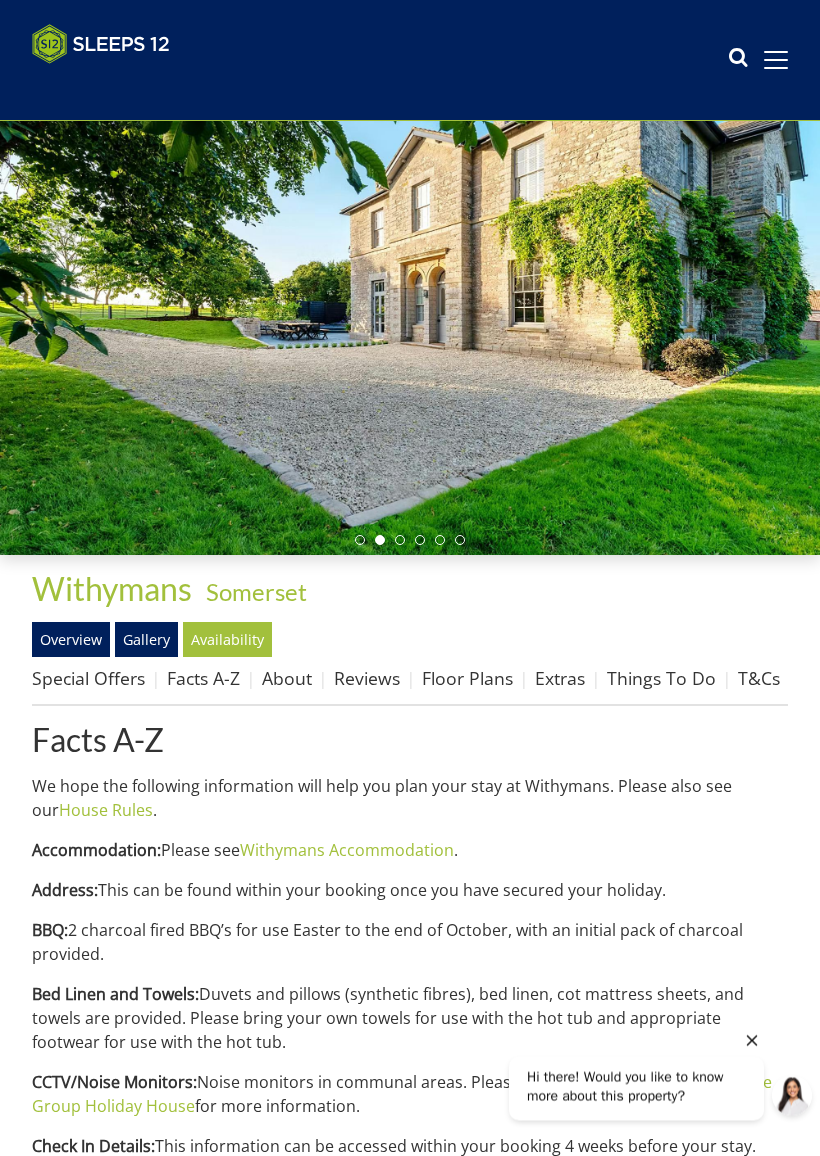 scroll, scrollTop: 69, scrollLeft: 0, axis: vertical 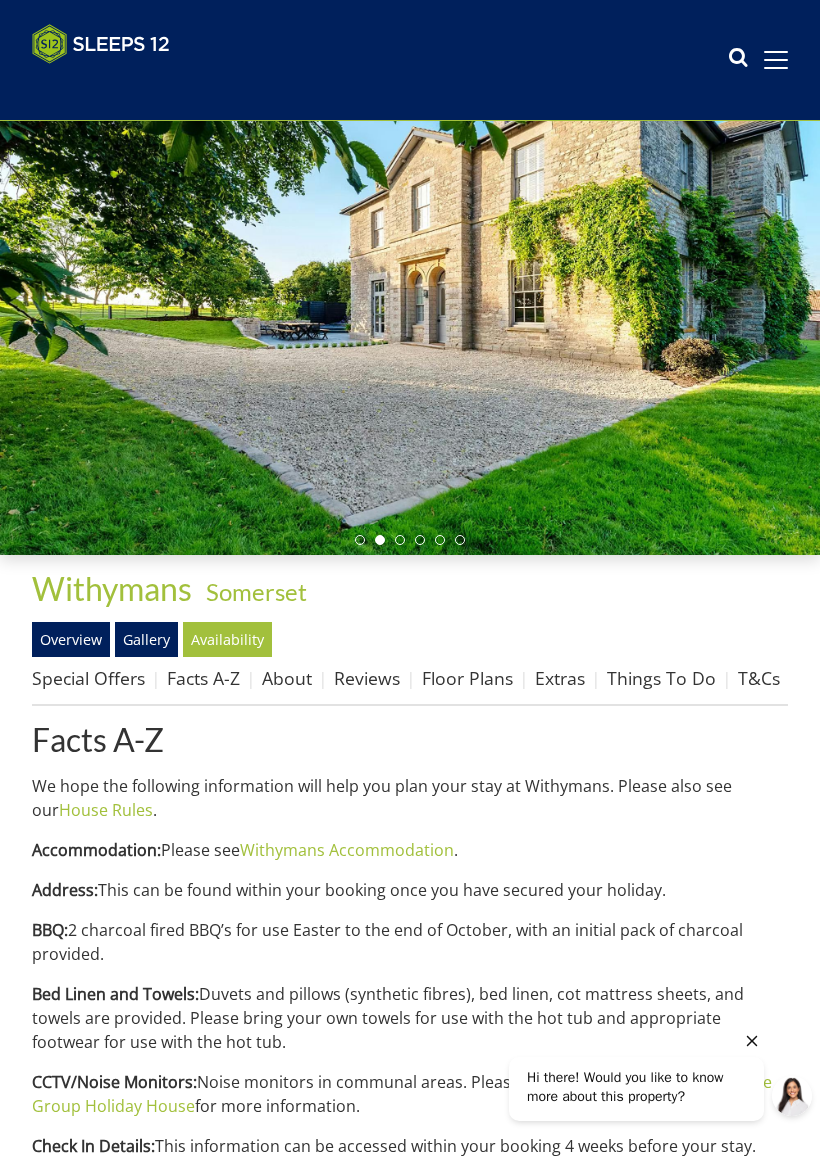 click on "Availability" at bounding box center (227, 639) 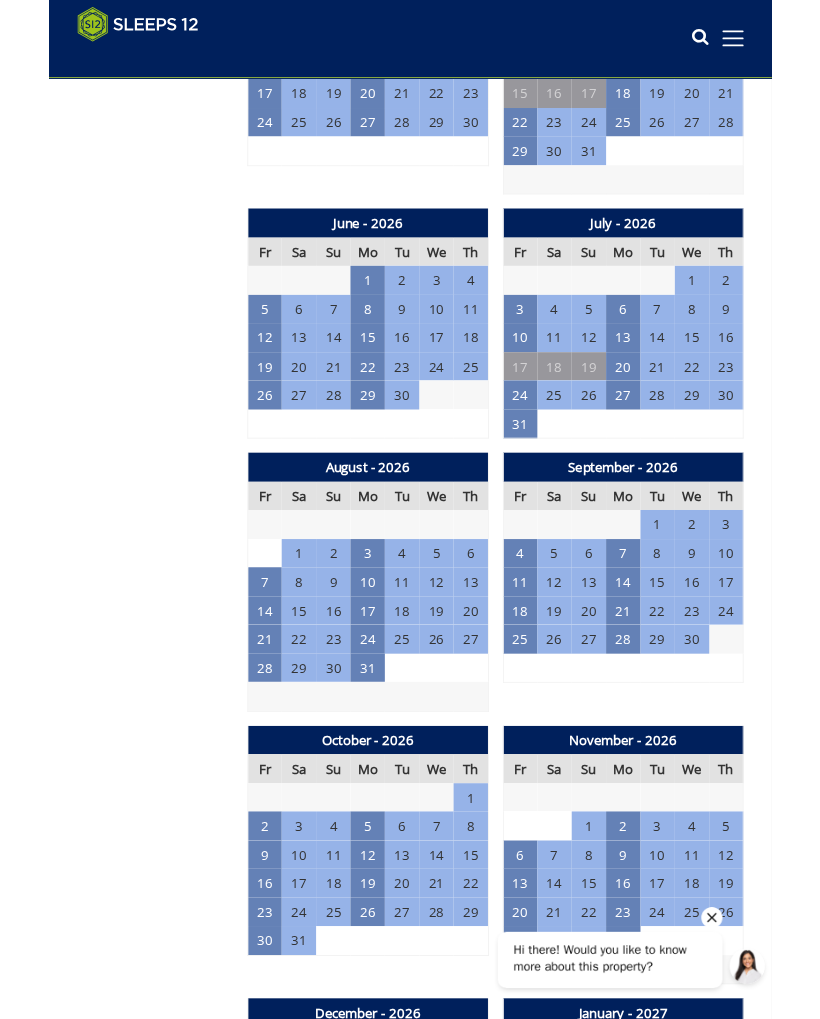 scroll, scrollTop: 2026, scrollLeft: 0, axis: vertical 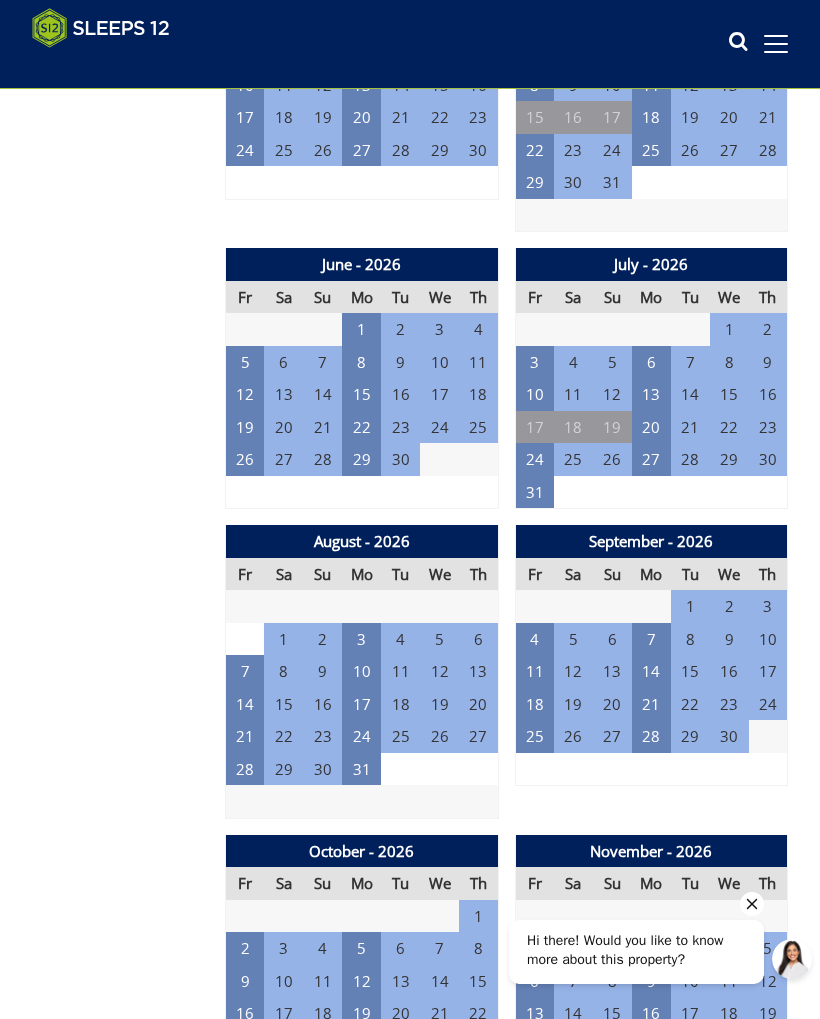 click on "31" at bounding box center (534, 492) 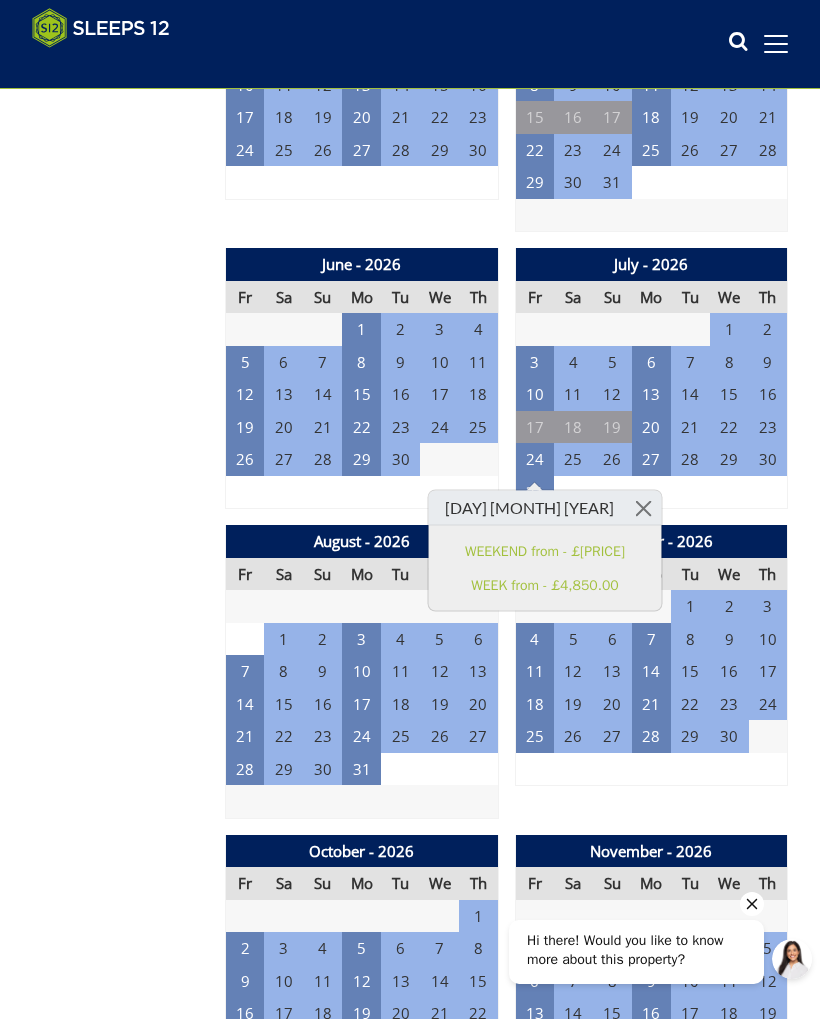 click on "WEEK from  - £4,850.00" at bounding box center (545, 584) 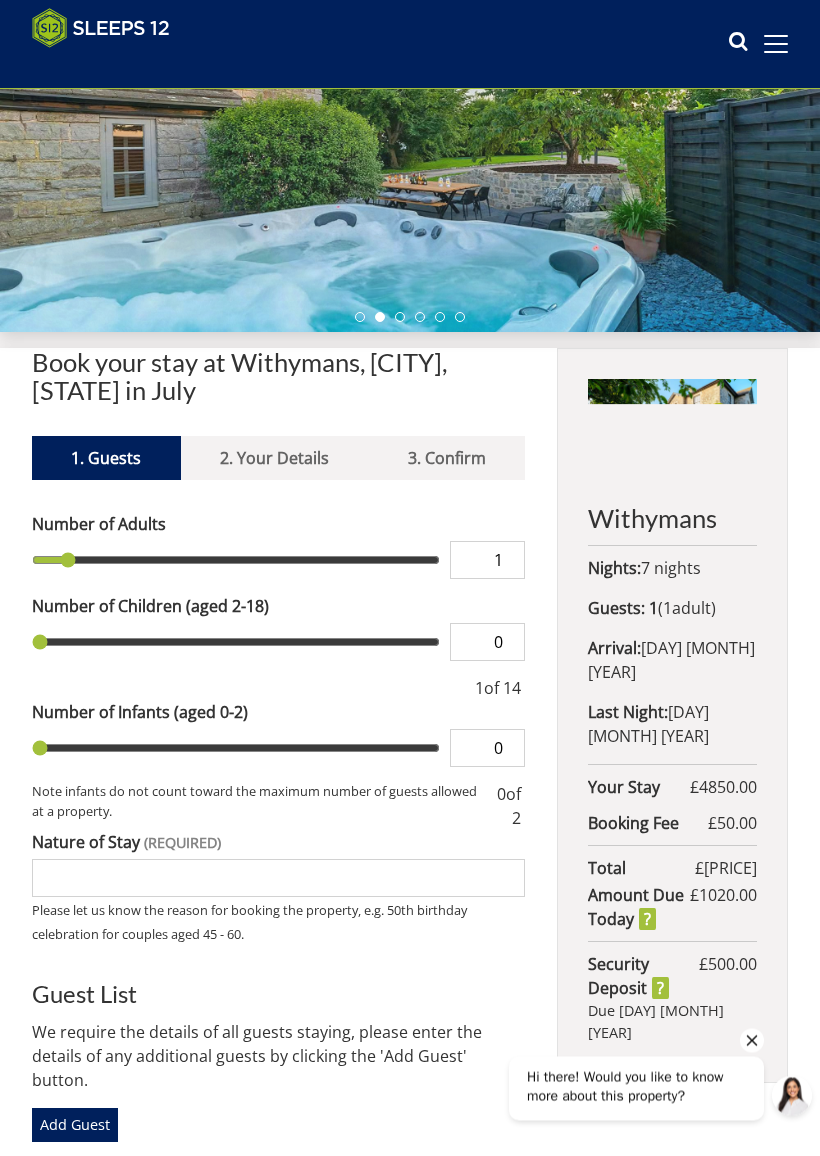 scroll, scrollTop: 260, scrollLeft: 0, axis: vertical 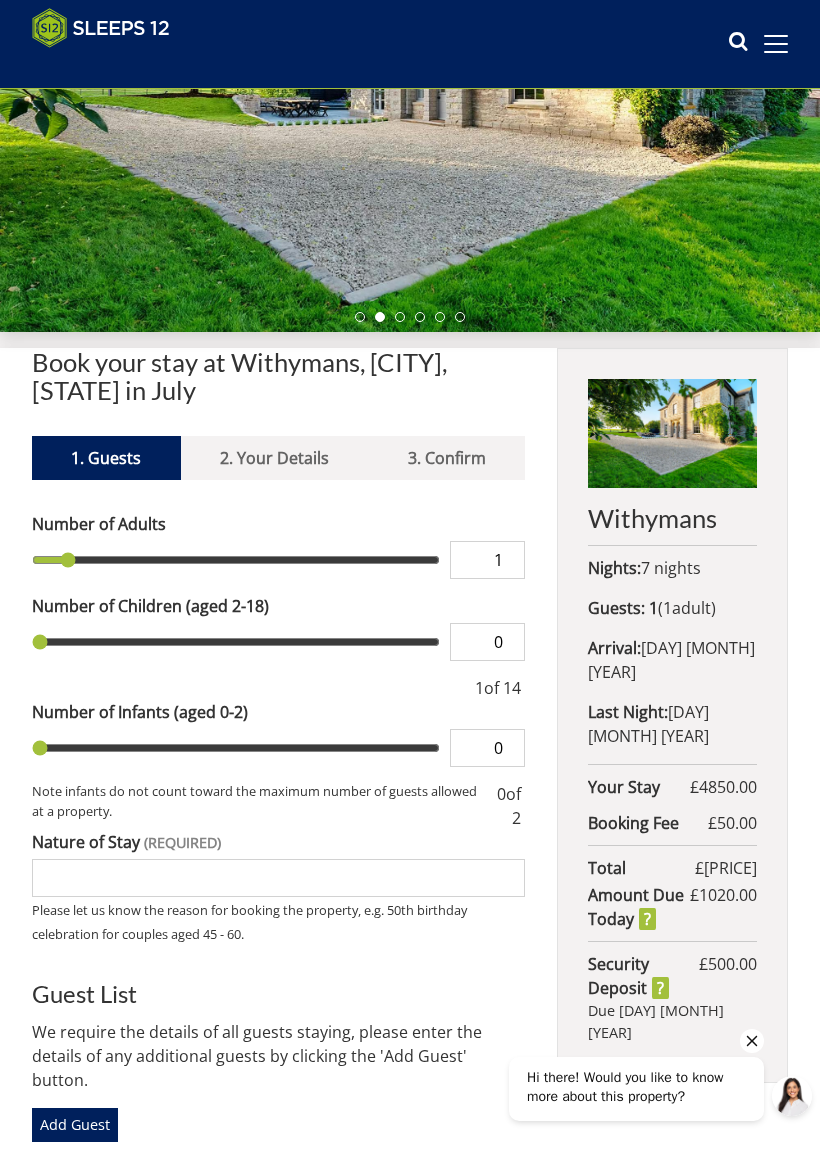 click on "Guests:" at bounding box center [616, 608] 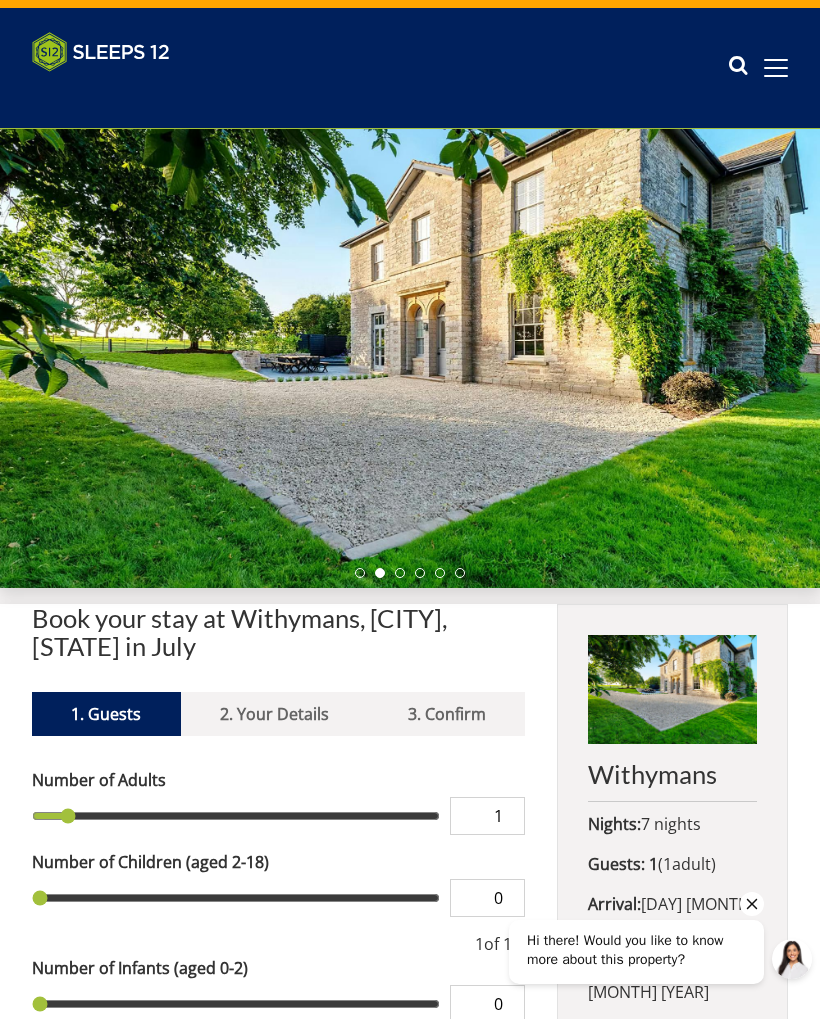 scroll, scrollTop: 0, scrollLeft: 0, axis: both 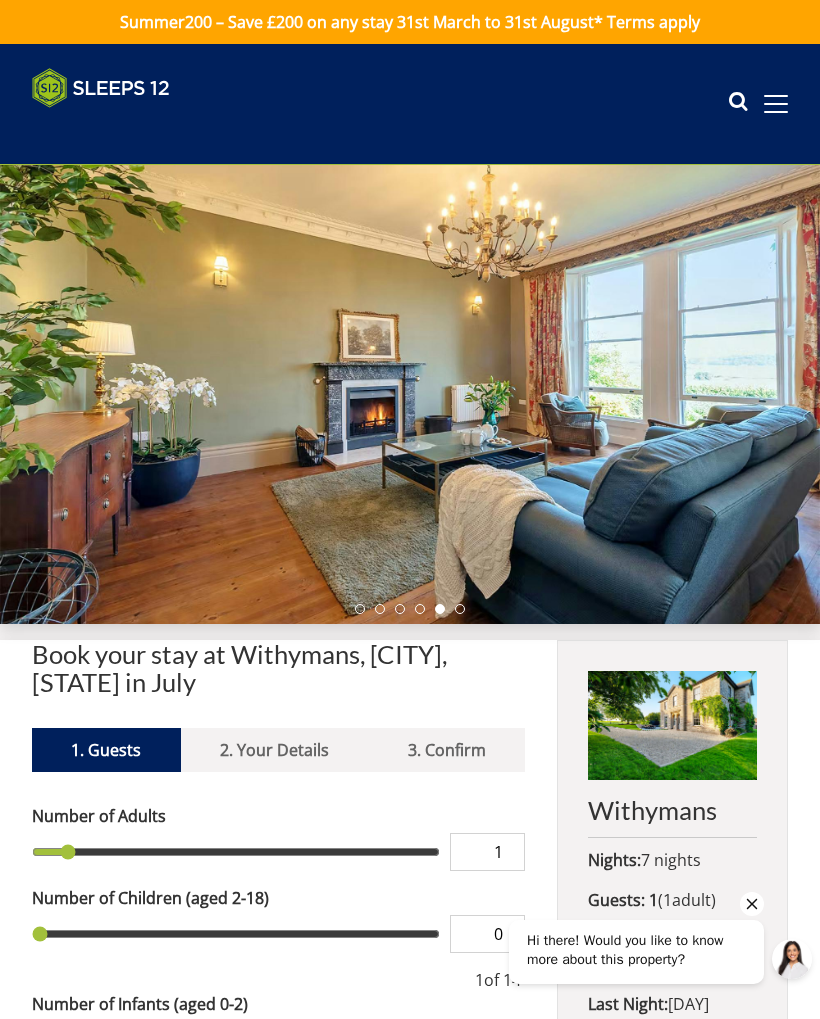 click on "1. Guests" at bounding box center [106, 750] 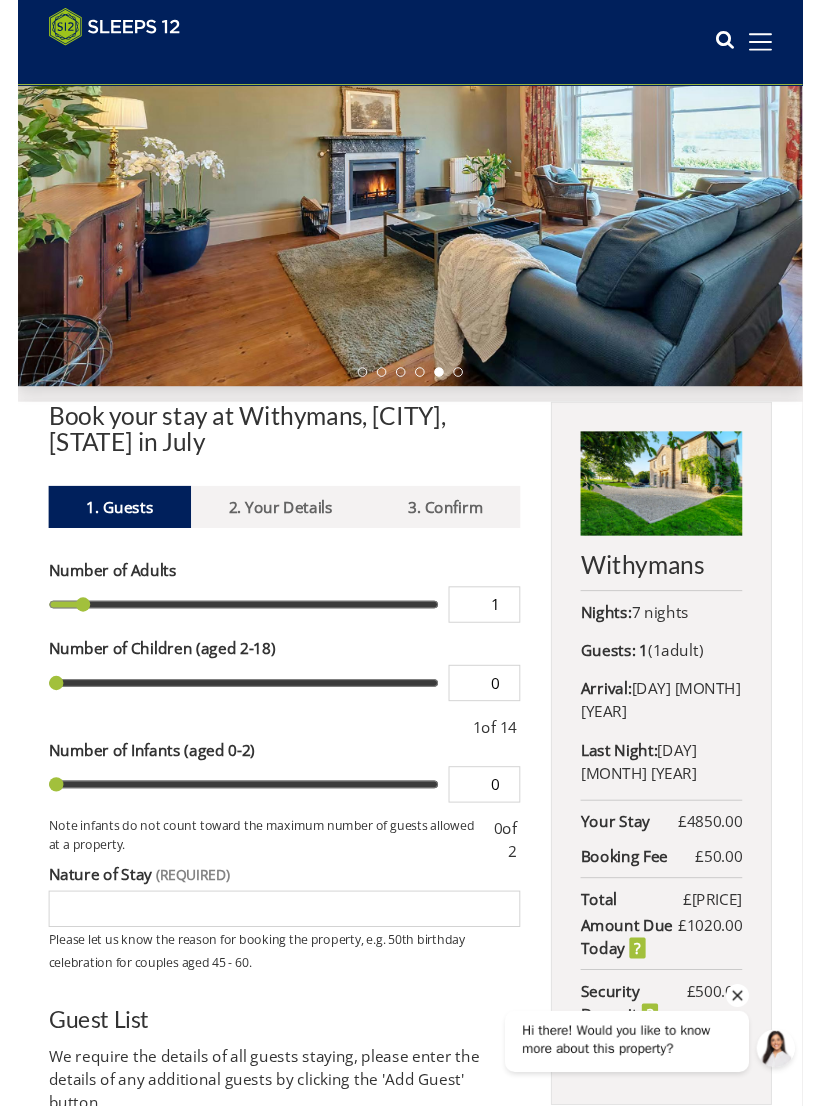 scroll, scrollTop: 197, scrollLeft: 0, axis: vertical 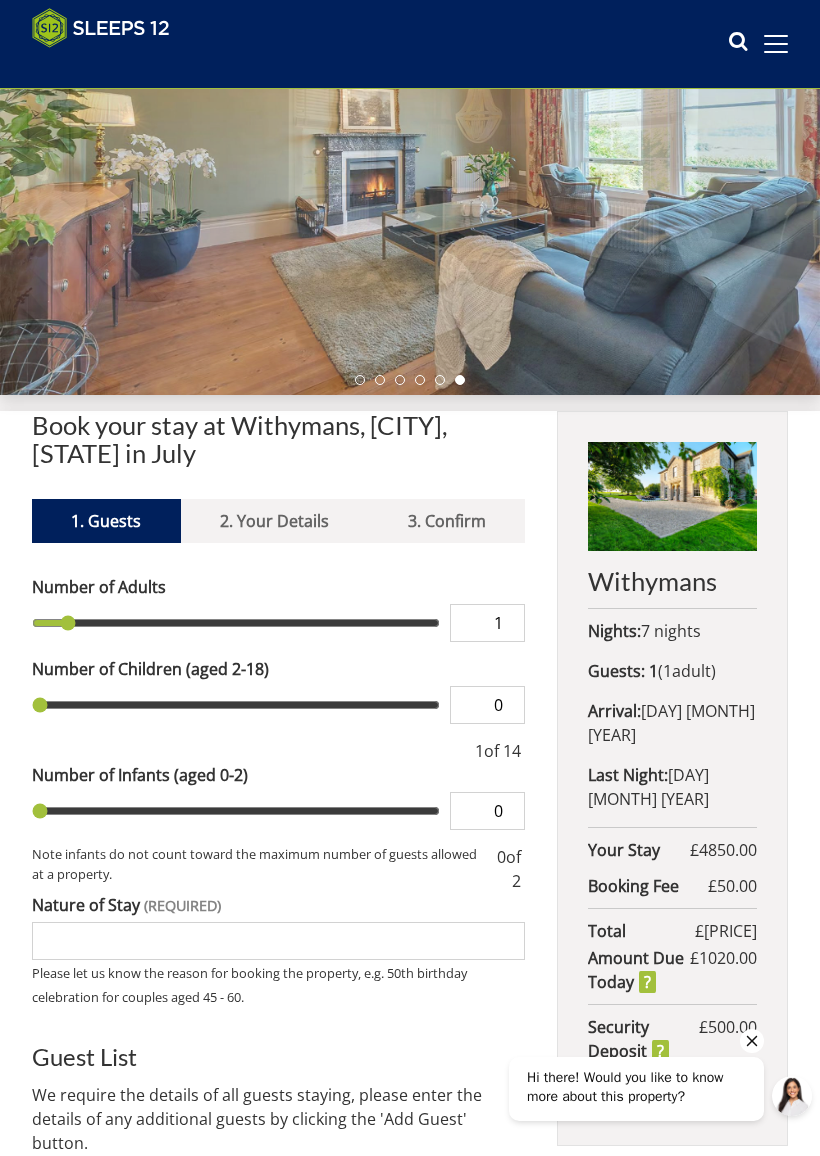 click on "1" at bounding box center [487, 623] 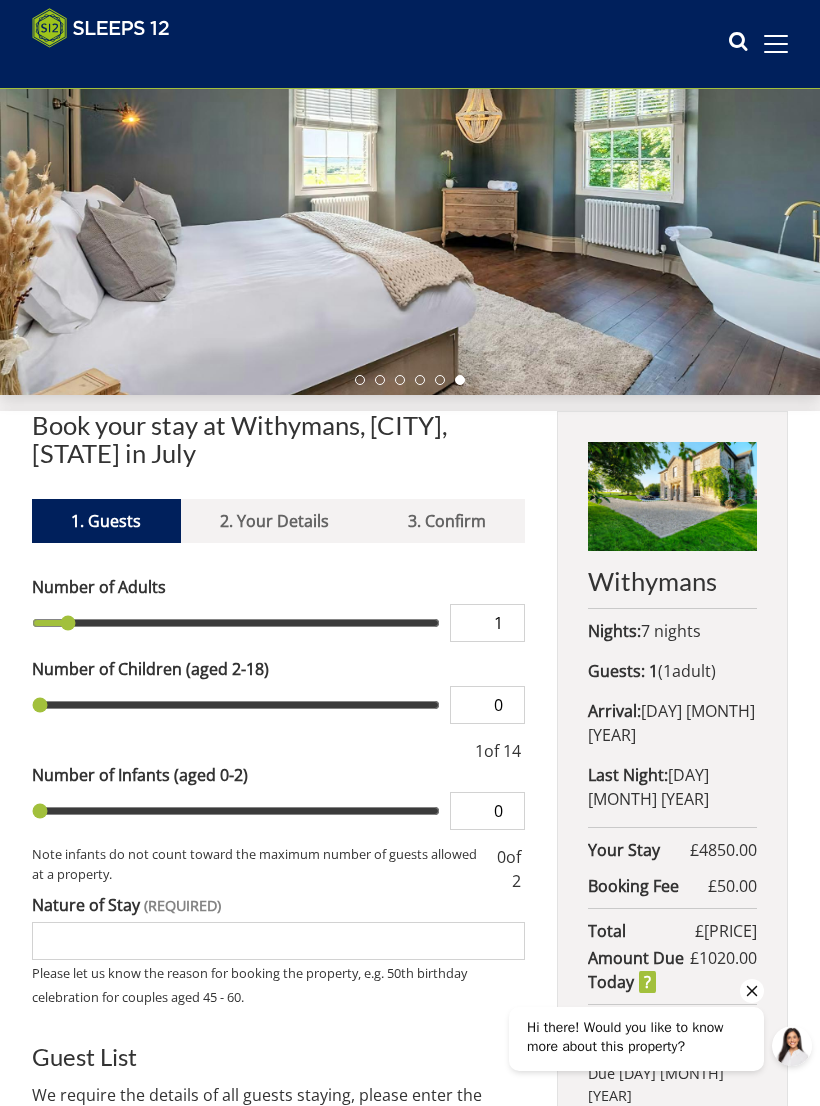 click on "1" at bounding box center (487, 623) 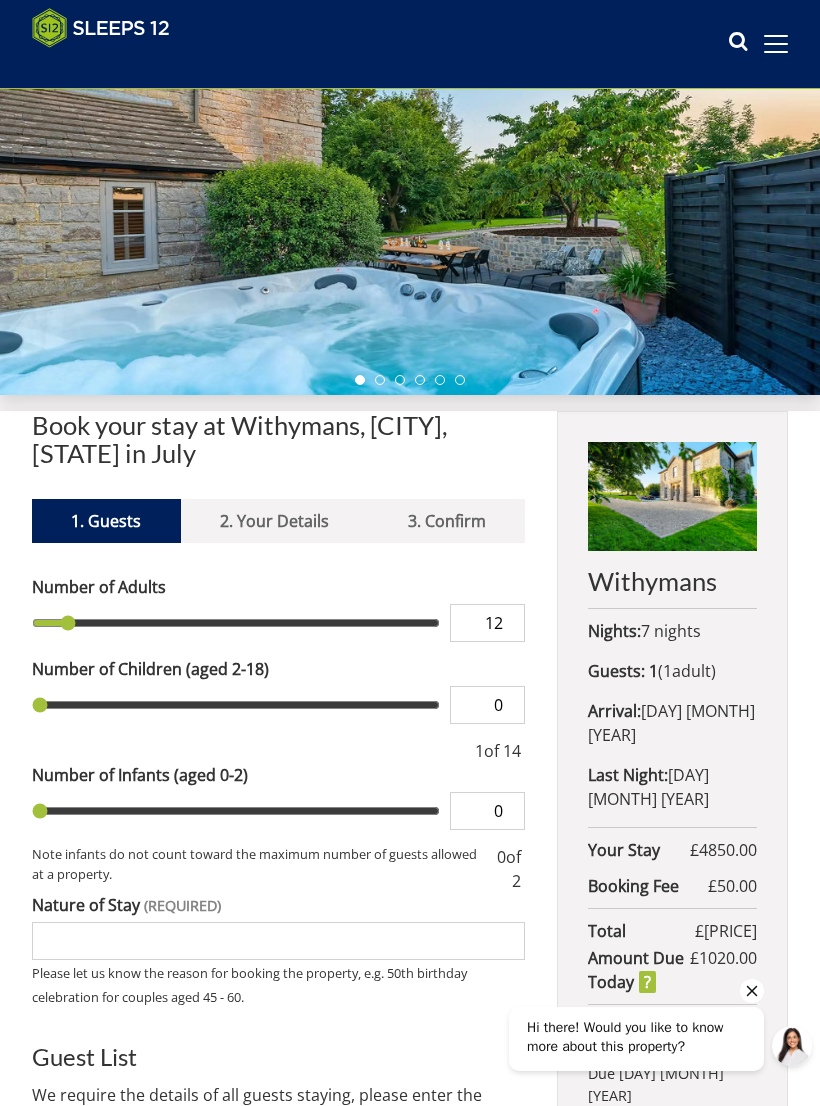 type on "1" 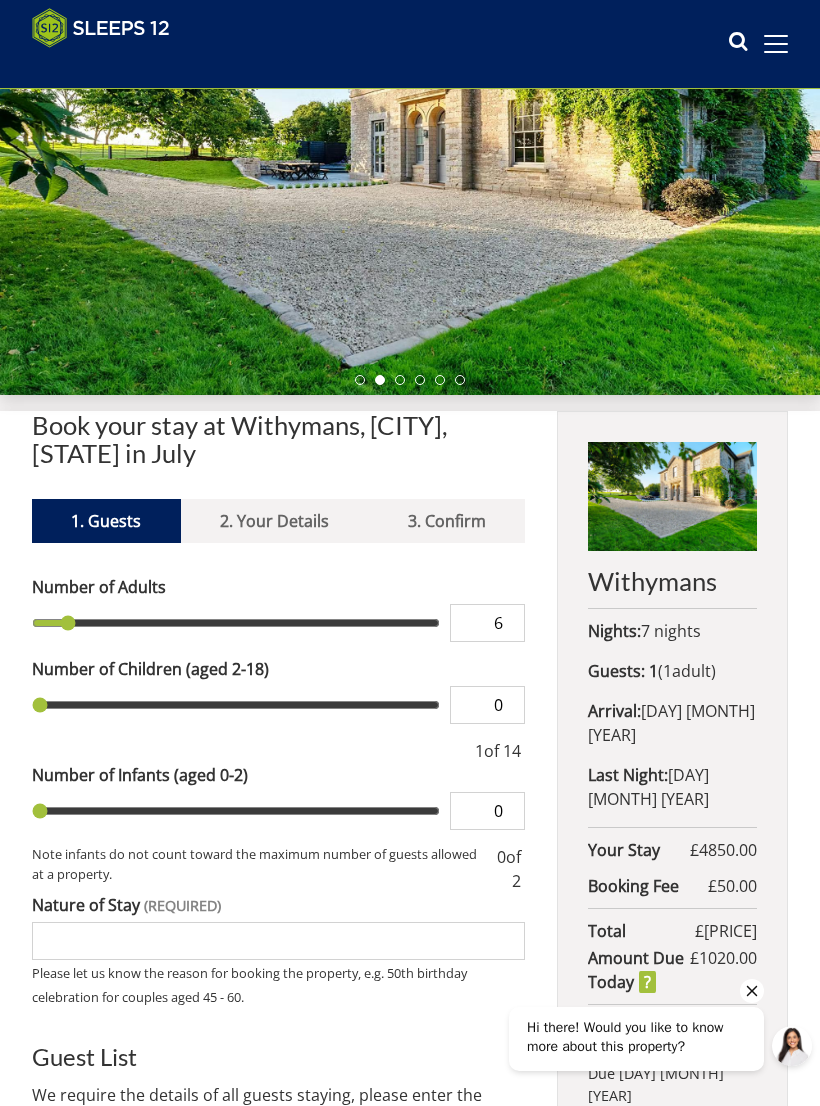 type on "6" 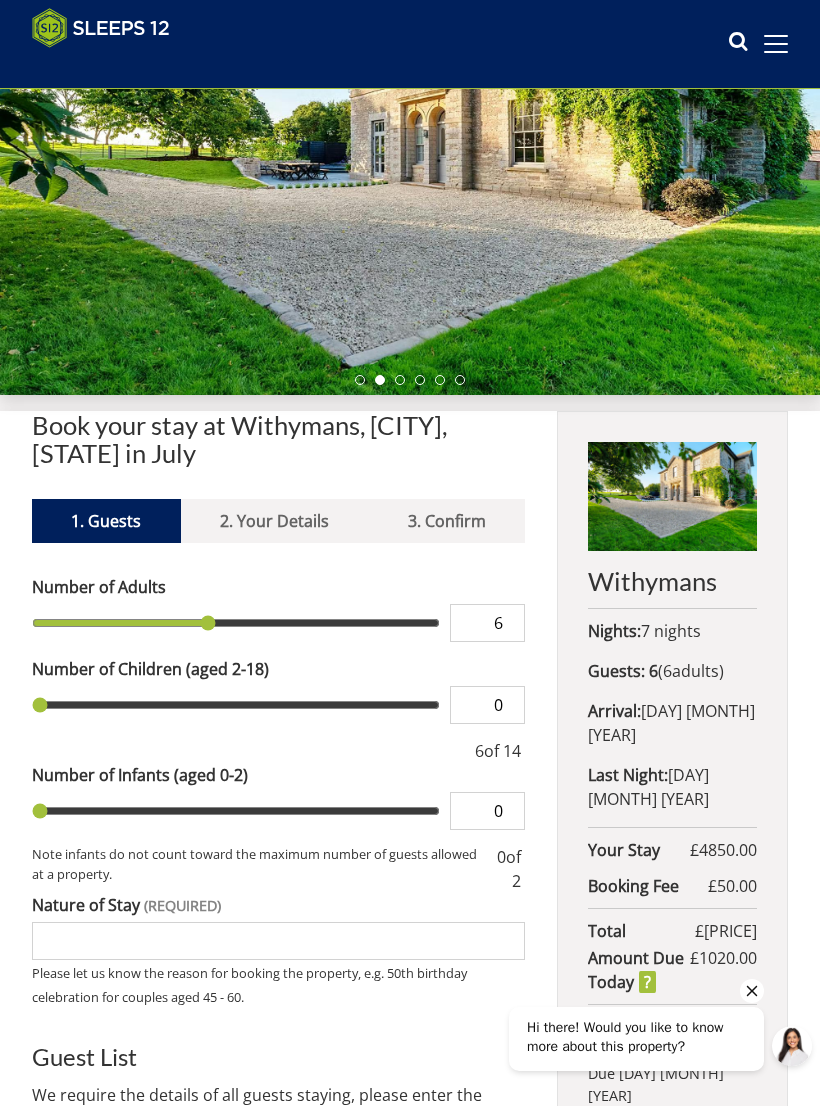 click on "Book your stay at Withymans, [CITY], [STATE] in July
If this message persists you have have Internet Connectivity problems or we may be experiencing issues
1. Guests
2. Your Details
3. Confirm
Please Note:
You have added
0  guest s
above the base occupancy which incurs a fee of
£ 0.00
Number of Adults
6
Number of Children (aged 2-18)
0
6  of 14
Number of Infants (aged 0-2)
0
0  of 2
Pets" at bounding box center (410, 949) 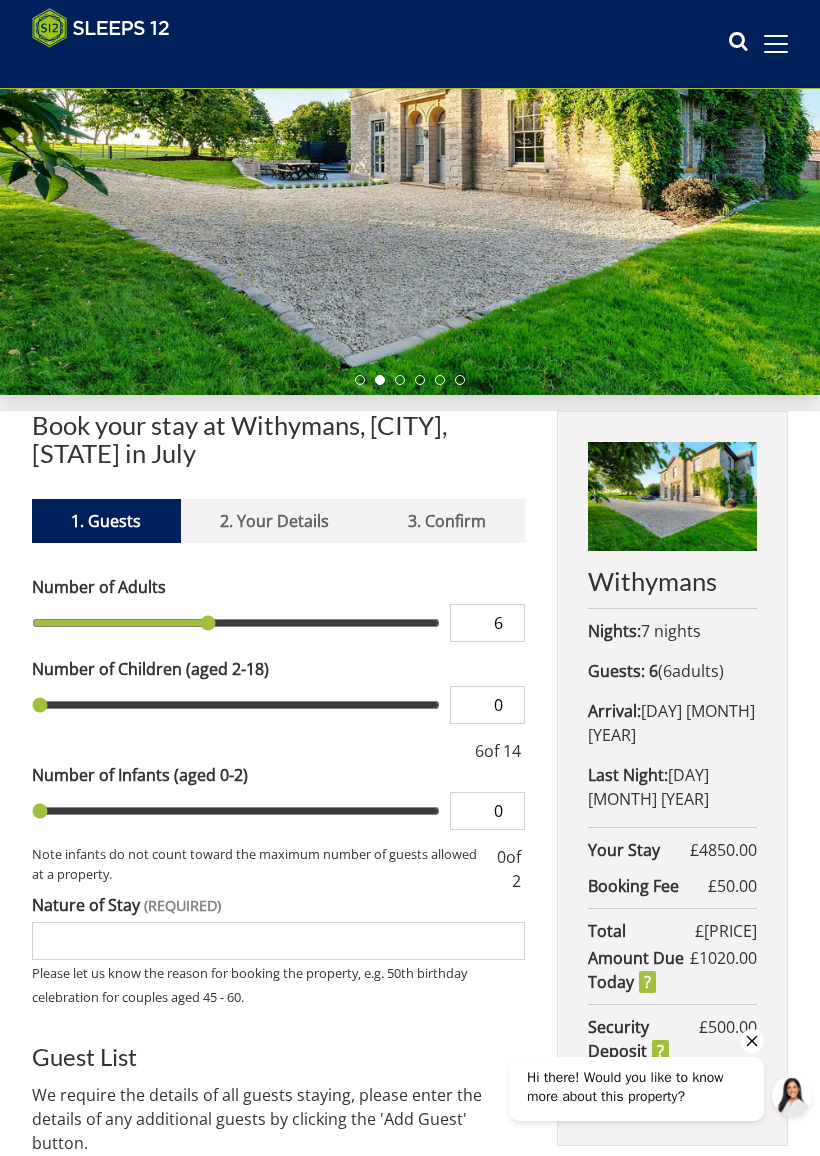 click on "0" at bounding box center [487, 705] 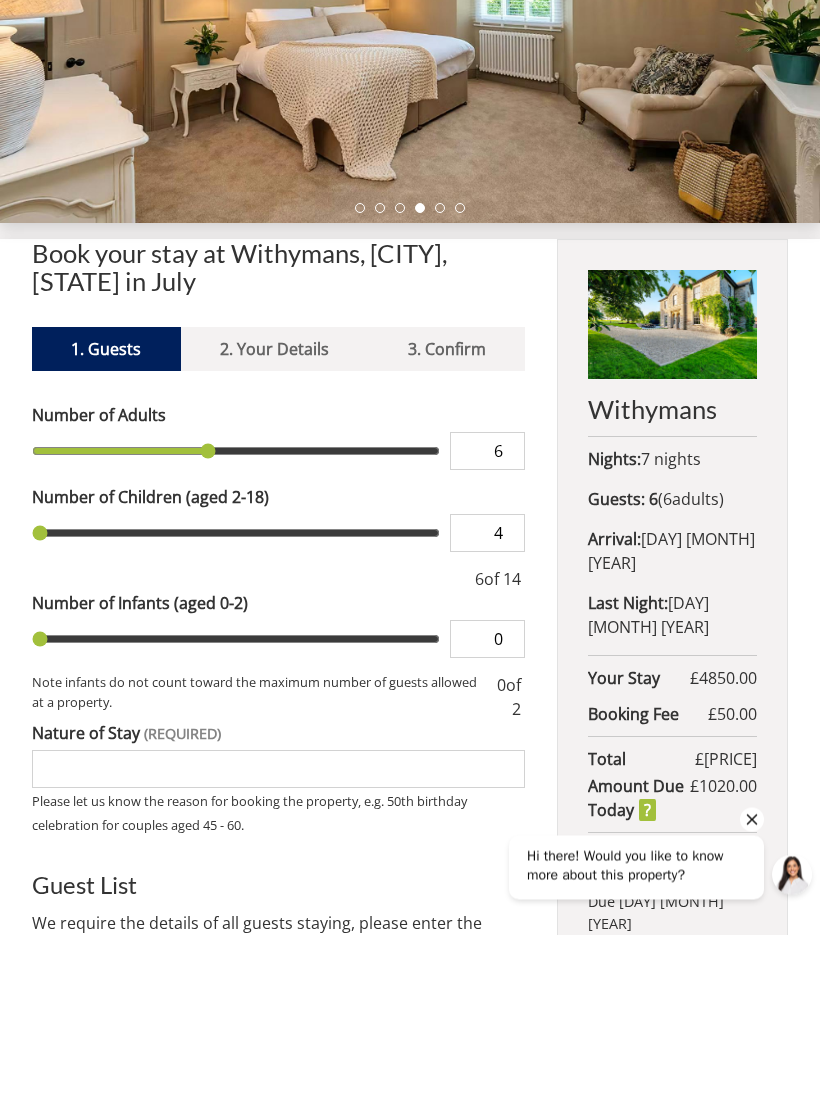 type on "4" 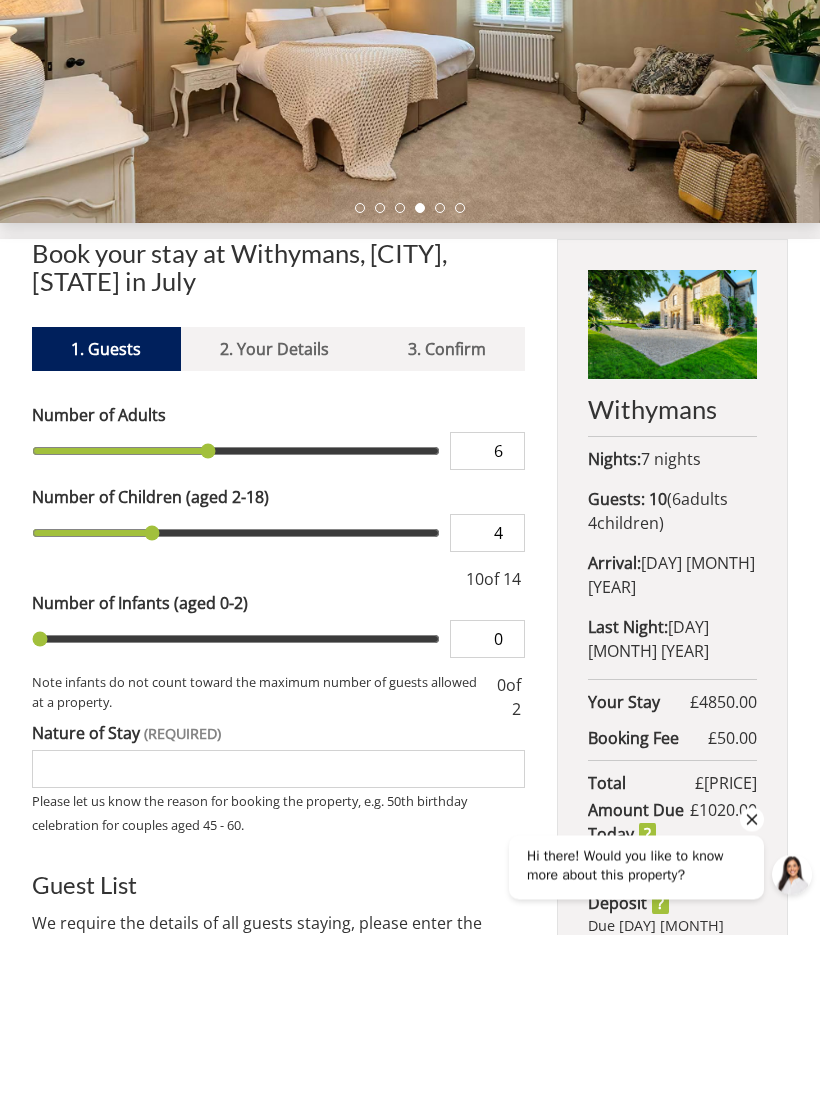 click on "0" at bounding box center (487, 811) 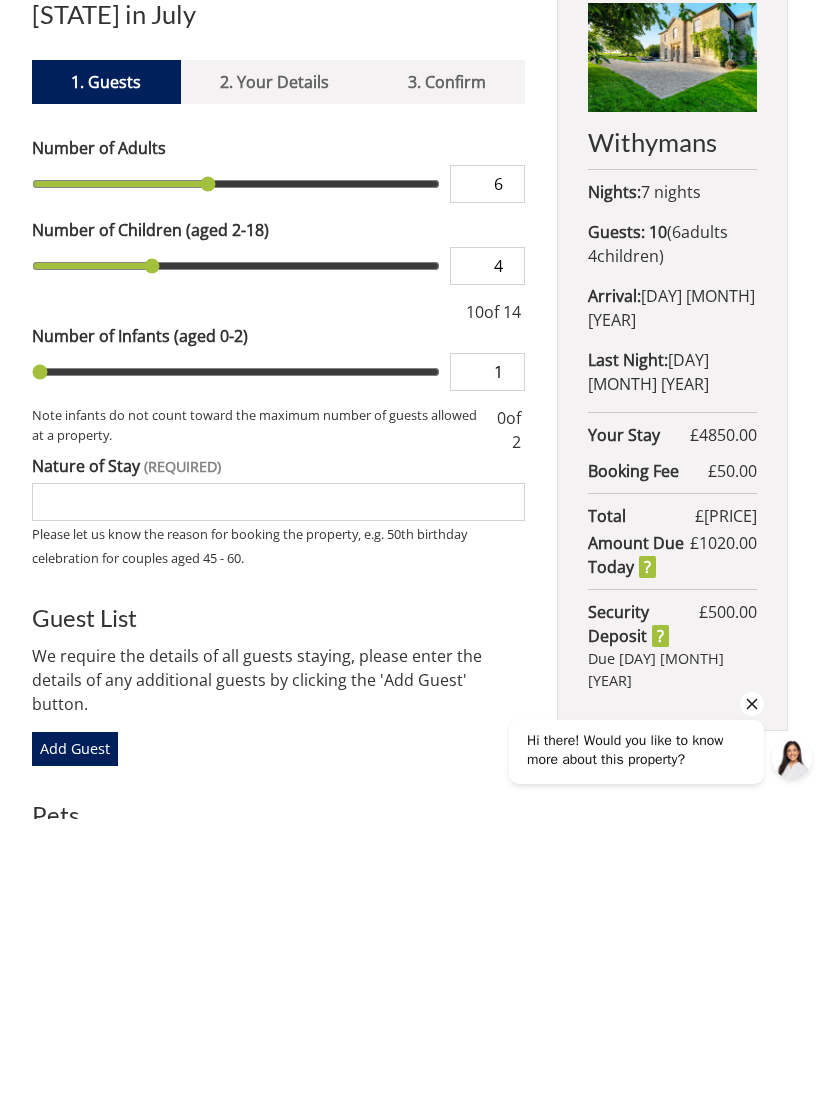 scroll, scrollTop: 350, scrollLeft: 0, axis: vertical 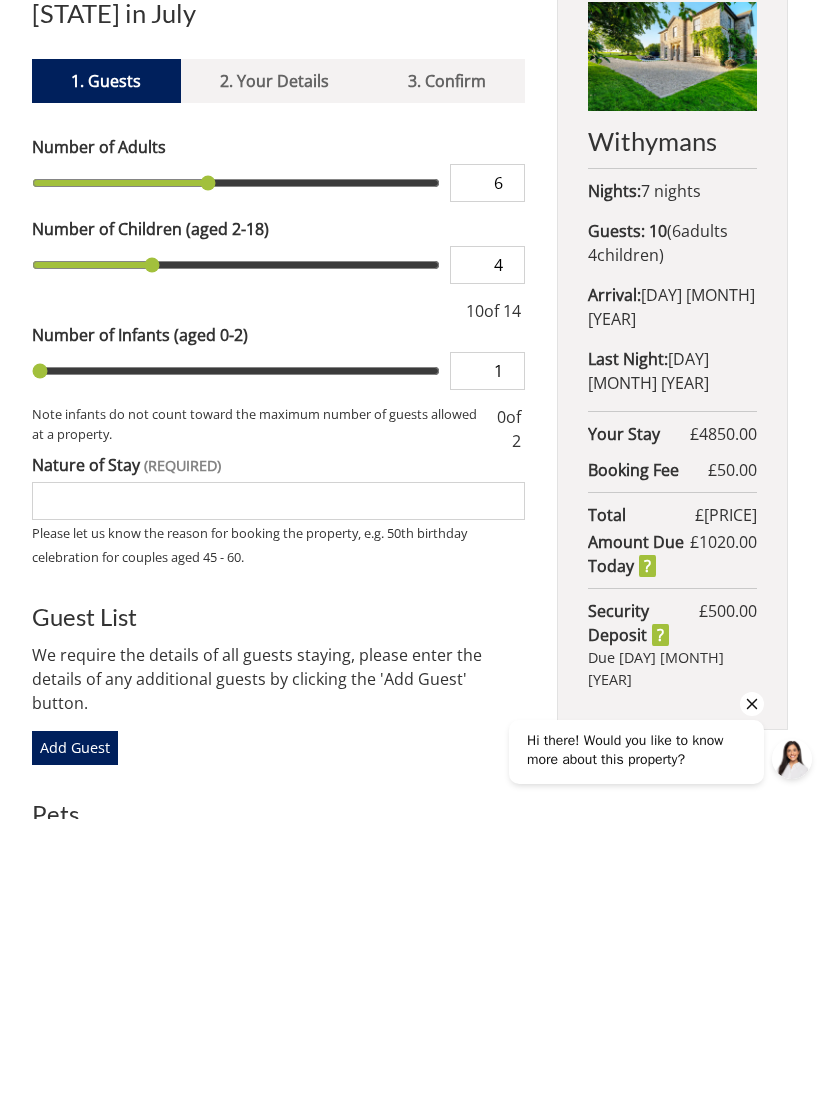 type on "1" 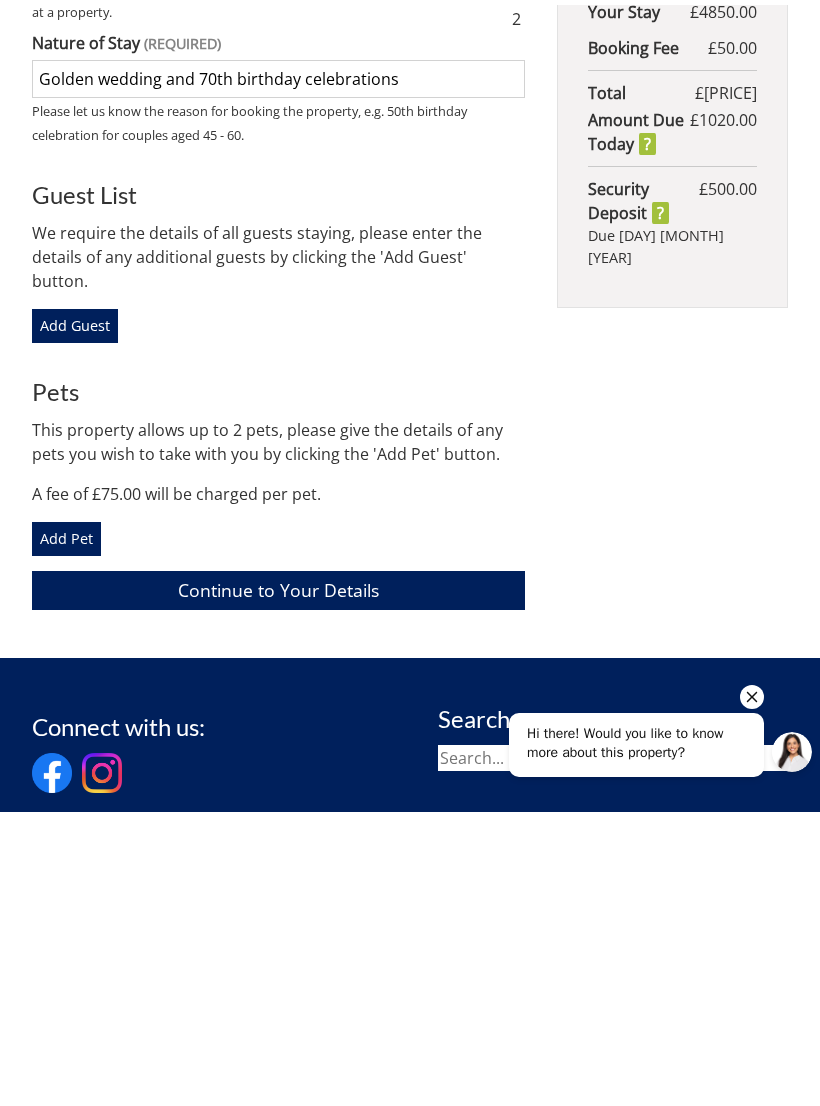 scroll, scrollTop: 779, scrollLeft: 0, axis: vertical 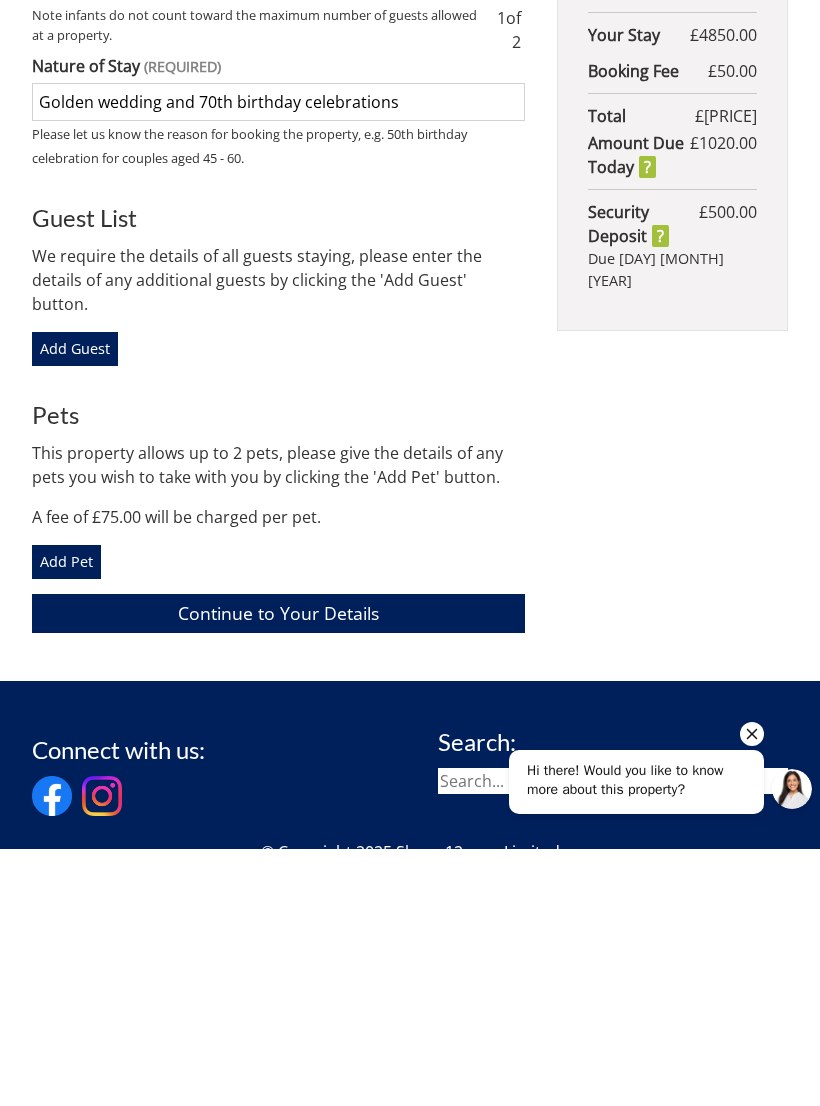 type on "Golden wedding and 70th birthday celebrations" 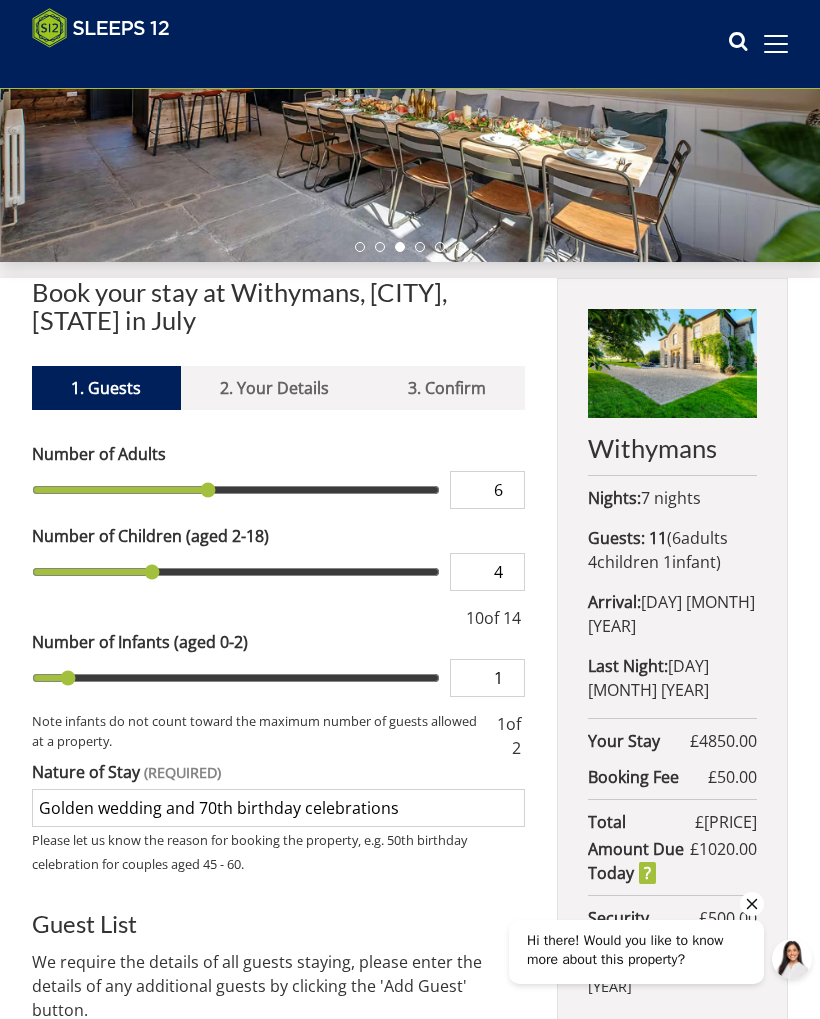scroll, scrollTop: 328, scrollLeft: 0, axis: vertical 